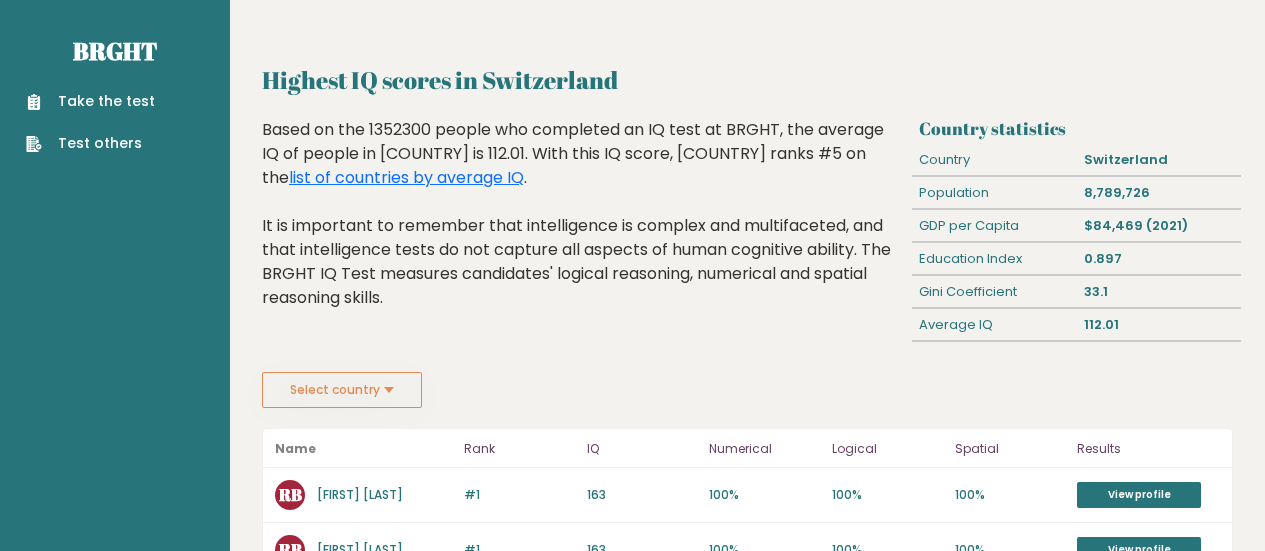 scroll, scrollTop: 0, scrollLeft: 0, axis: both 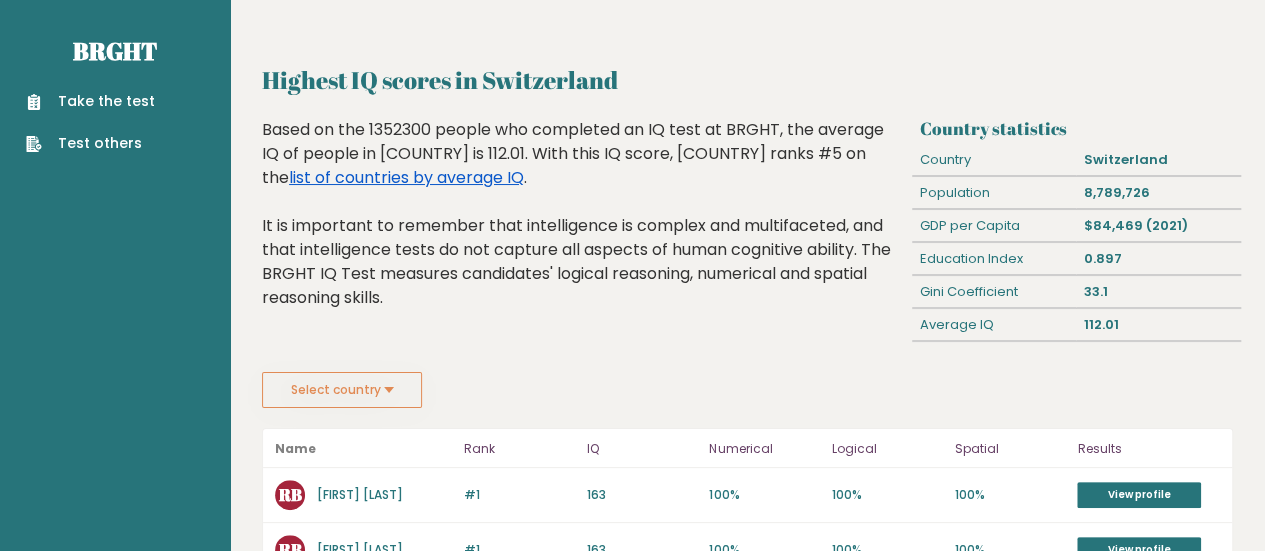 click on "list of countries by average IQ" at bounding box center (406, 177) 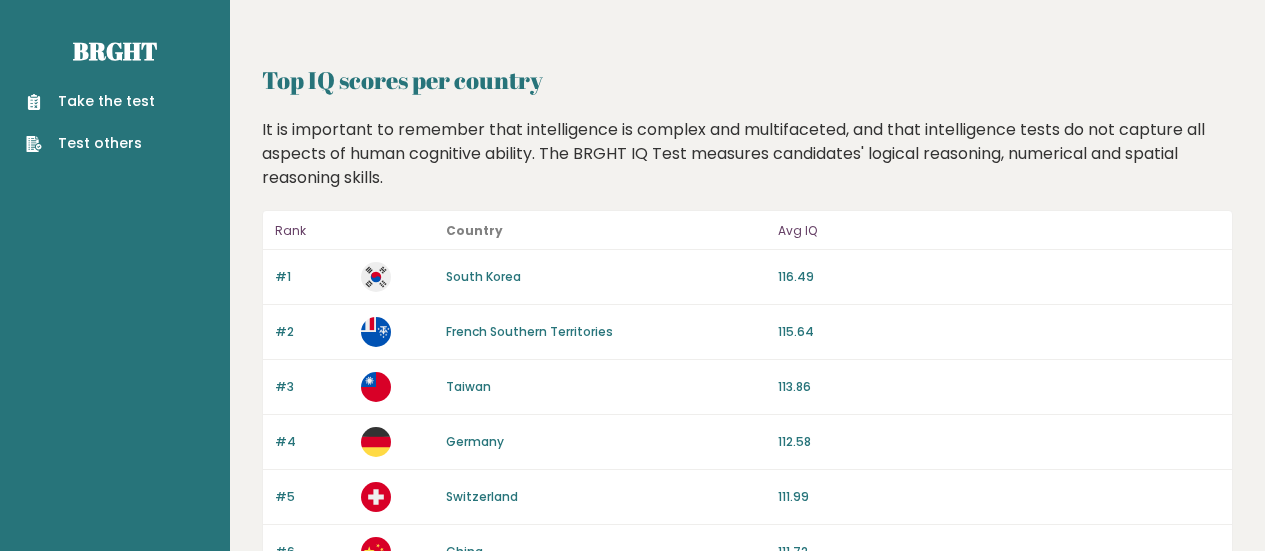 scroll, scrollTop: 0, scrollLeft: 0, axis: both 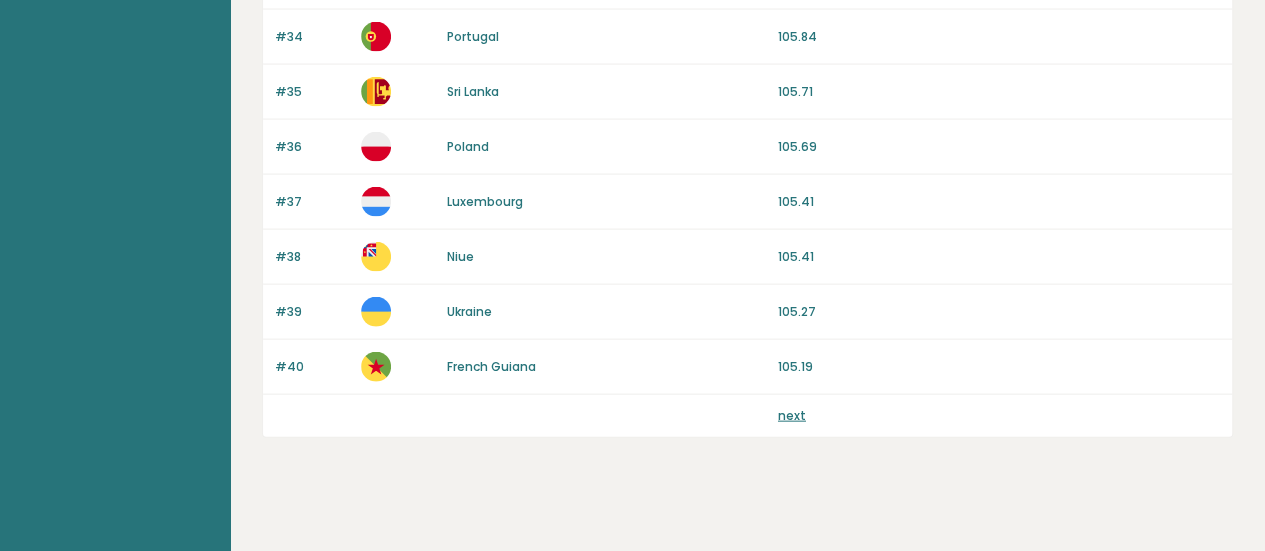 click on "next" at bounding box center [792, 415] 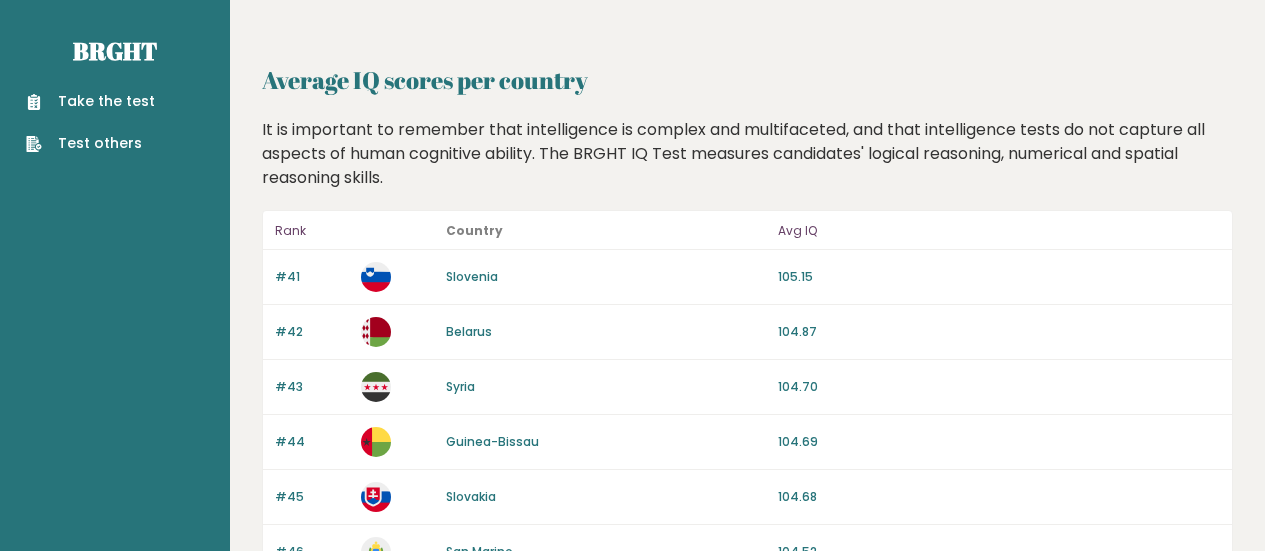 scroll, scrollTop: 0, scrollLeft: 0, axis: both 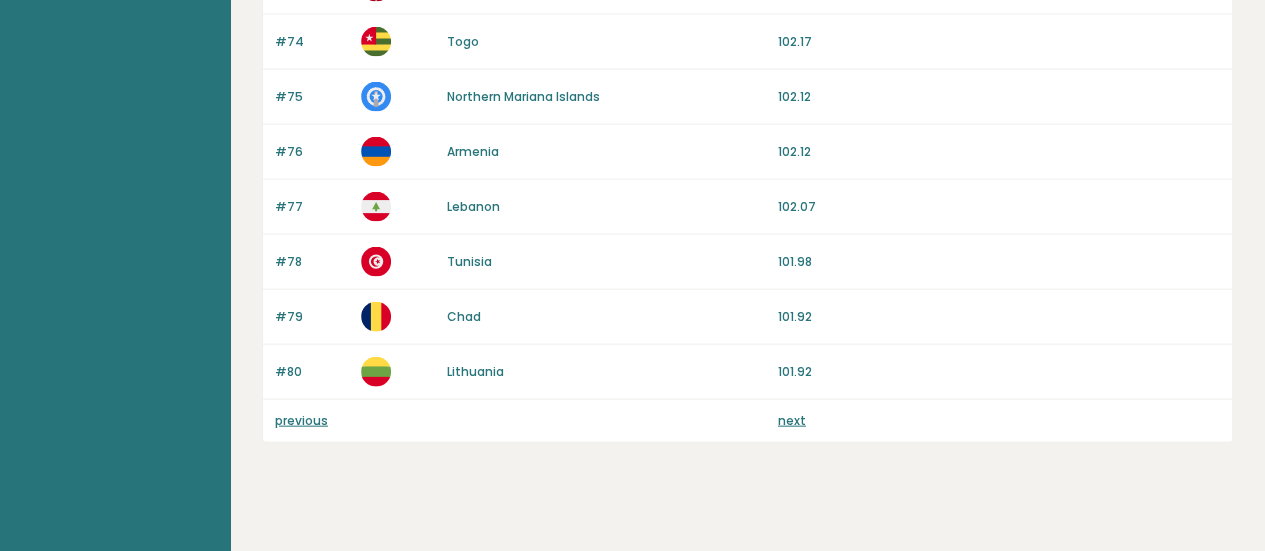 click on "next" at bounding box center (792, 420) 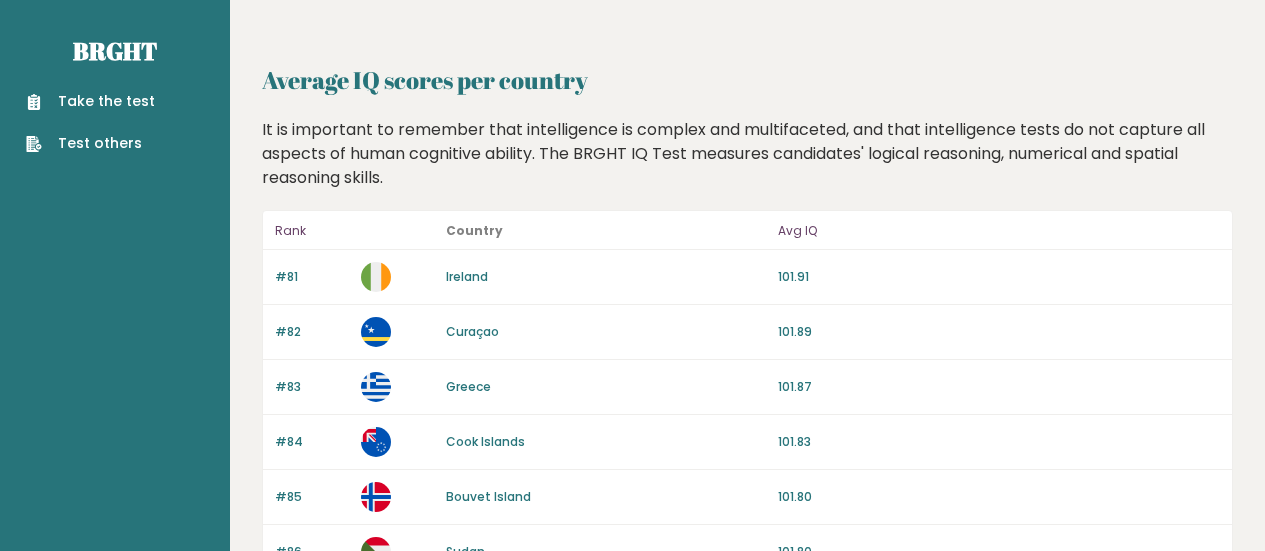 scroll, scrollTop: 0, scrollLeft: 0, axis: both 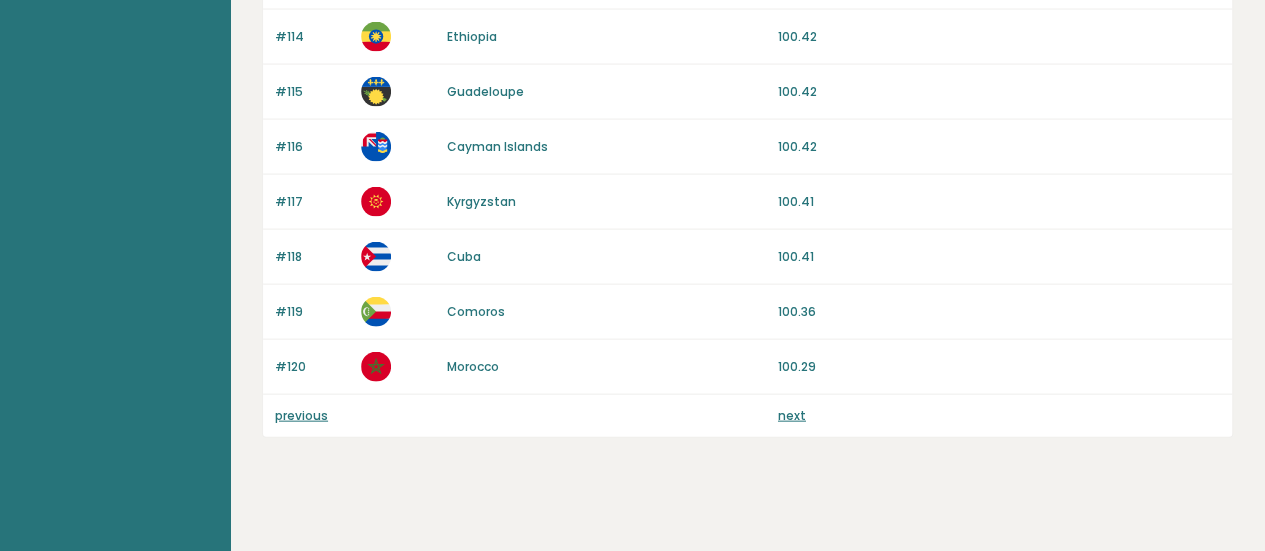 click on "next" at bounding box center (792, 415) 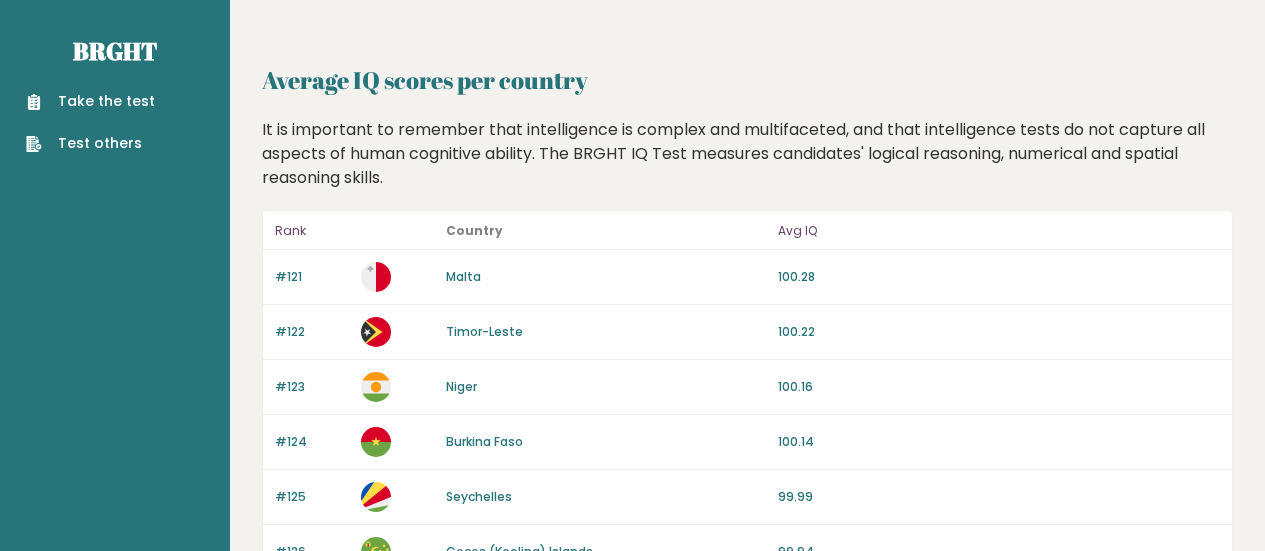 scroll, scrollTop: 0, scrollLeft: 0, axis: both 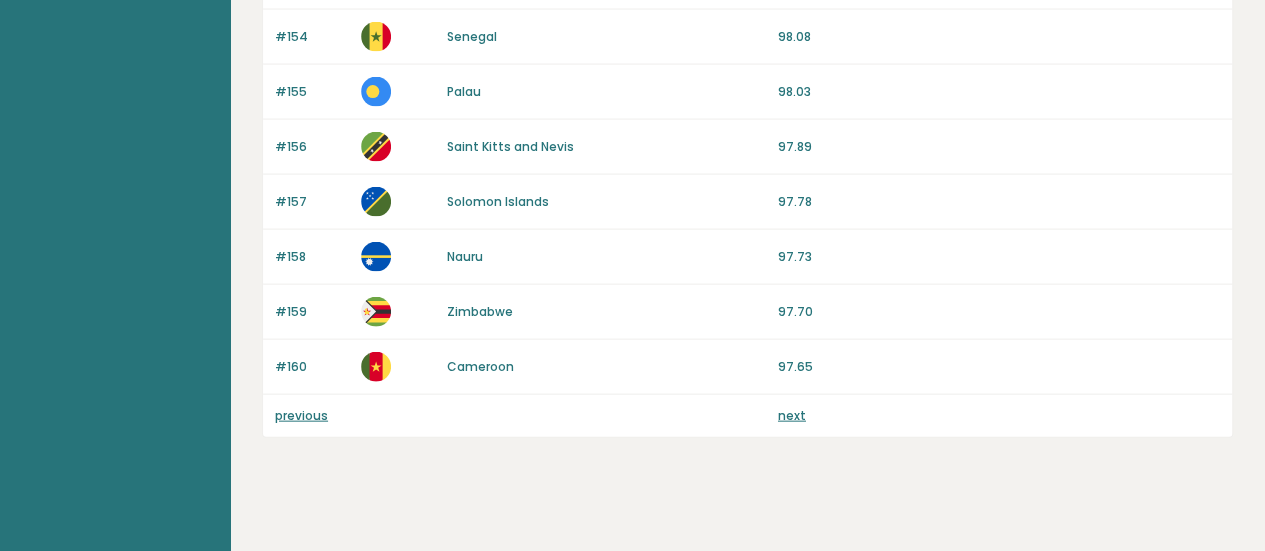 click on "next" at bounding box center [792, 415] 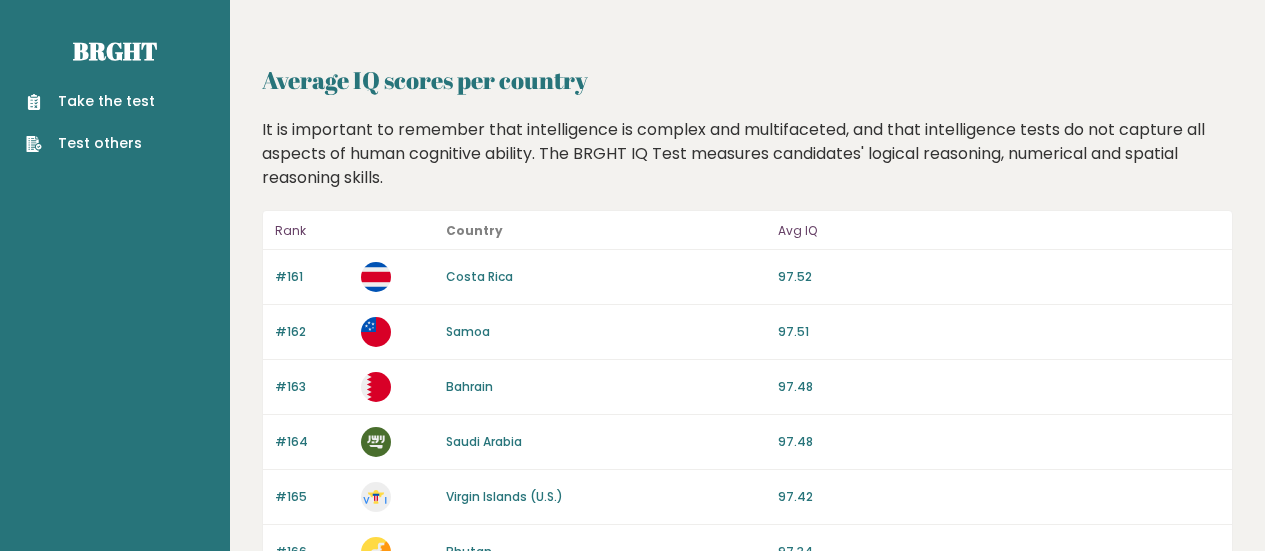 scroll, scrollTop: 0, scrollLeft: 0, axis: both 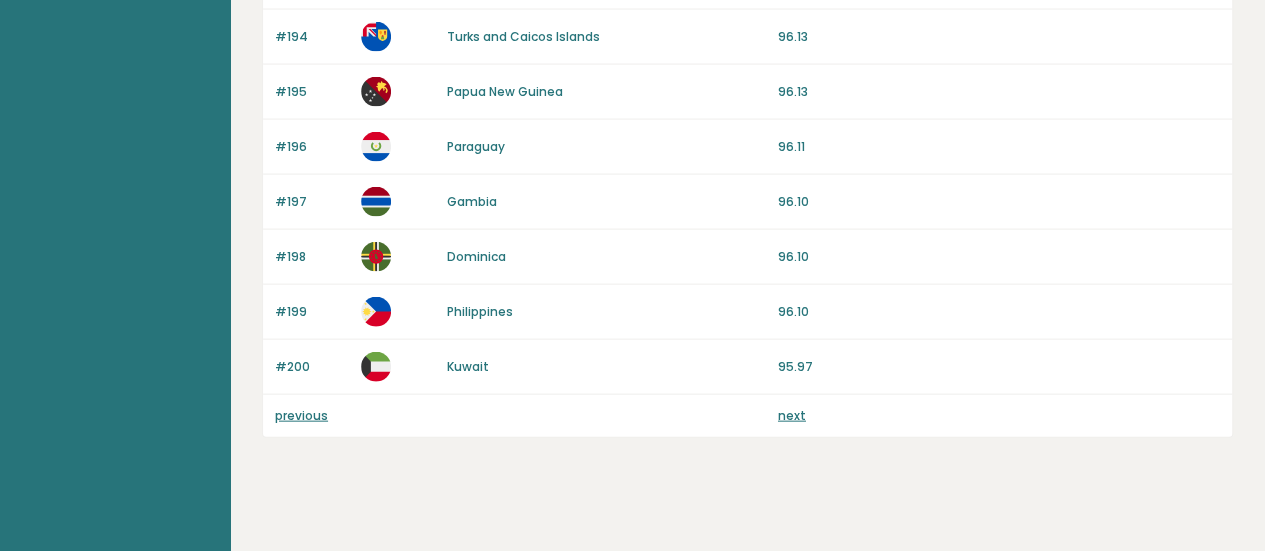 click on "previous" at bounding box center [301, 415] 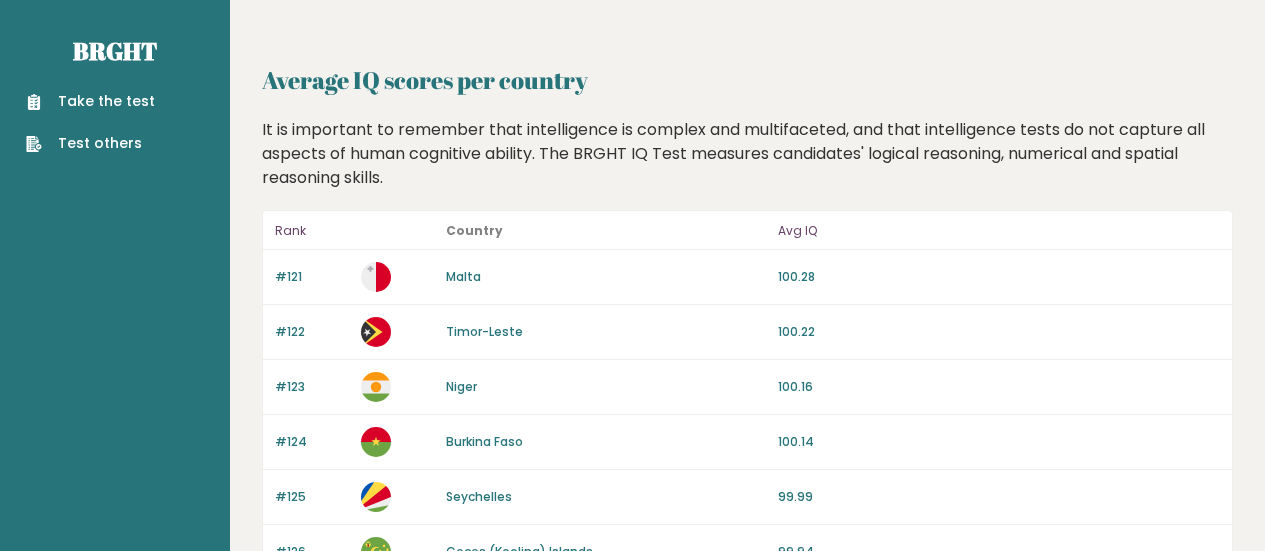 scroll, scrollTop: 0, scrollLeft: 0, axis: both 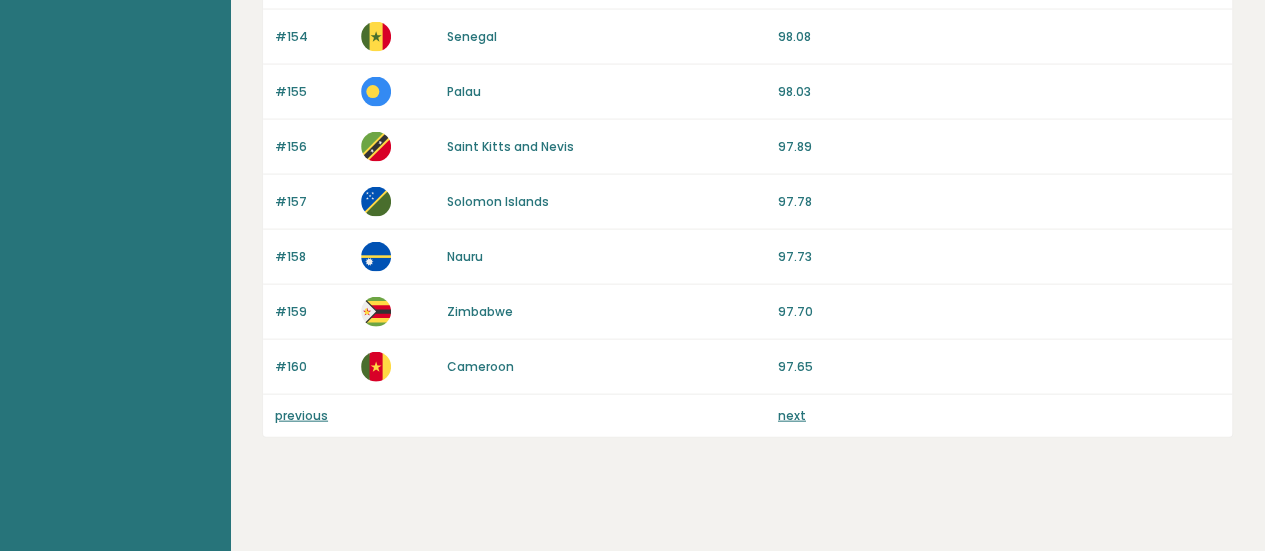 click on "previous" at bounding box center (301, 415) 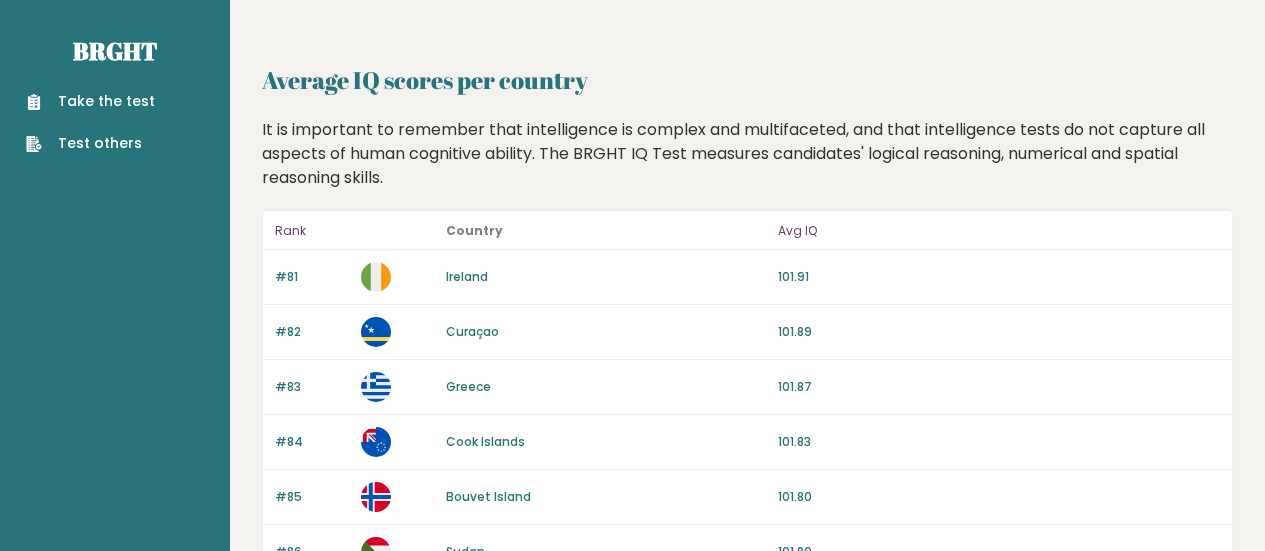 scroll, scrollTop: 0, scrollLeft: 0, axis: both 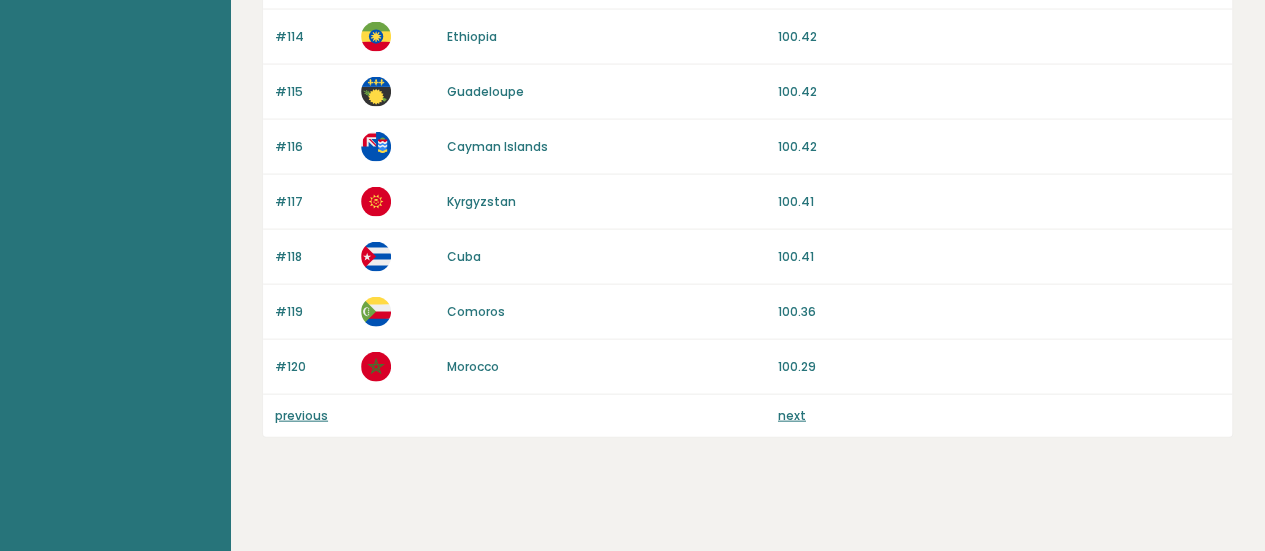 click on "previous" at bounding box center (301, 415) 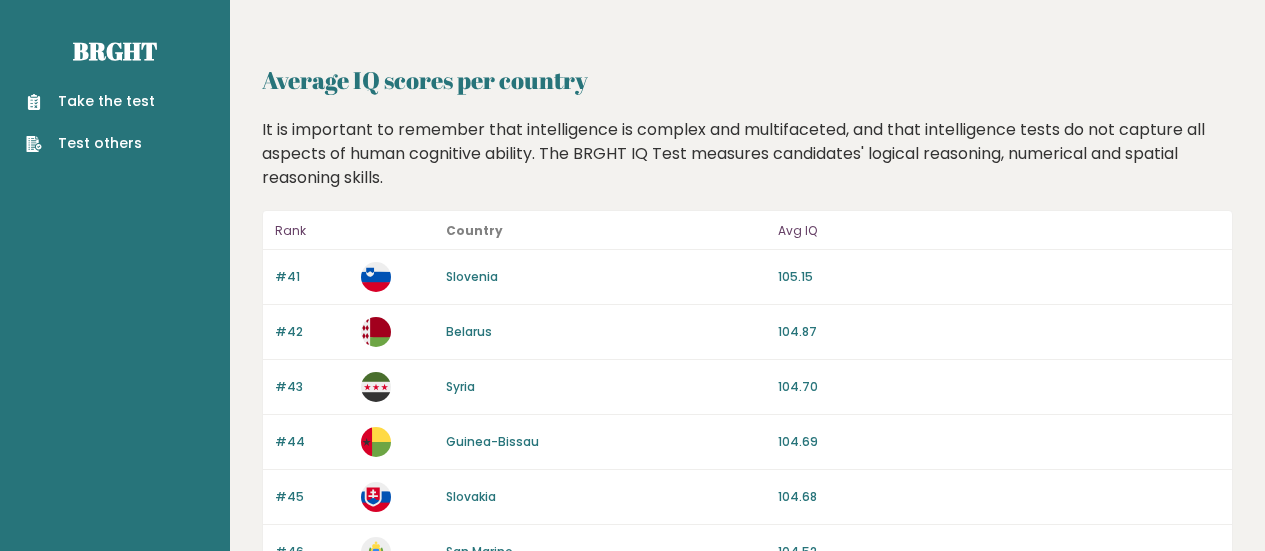 scroll, scrollTop: 0, scrollLeft: 0, axis: both 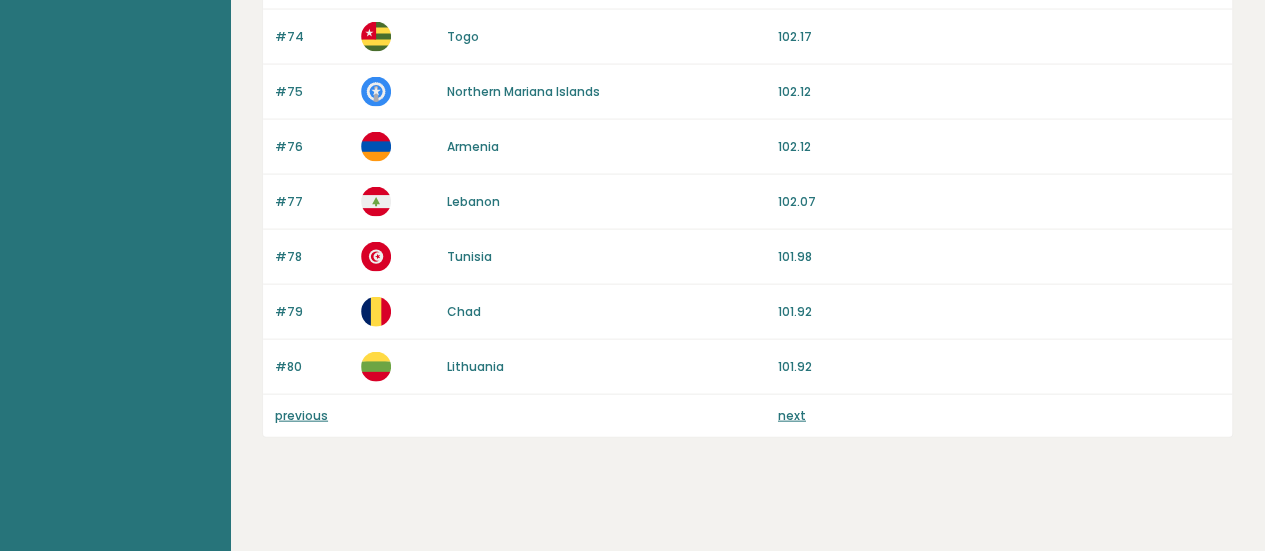 click on "previous" at bounding box center (301, 415) 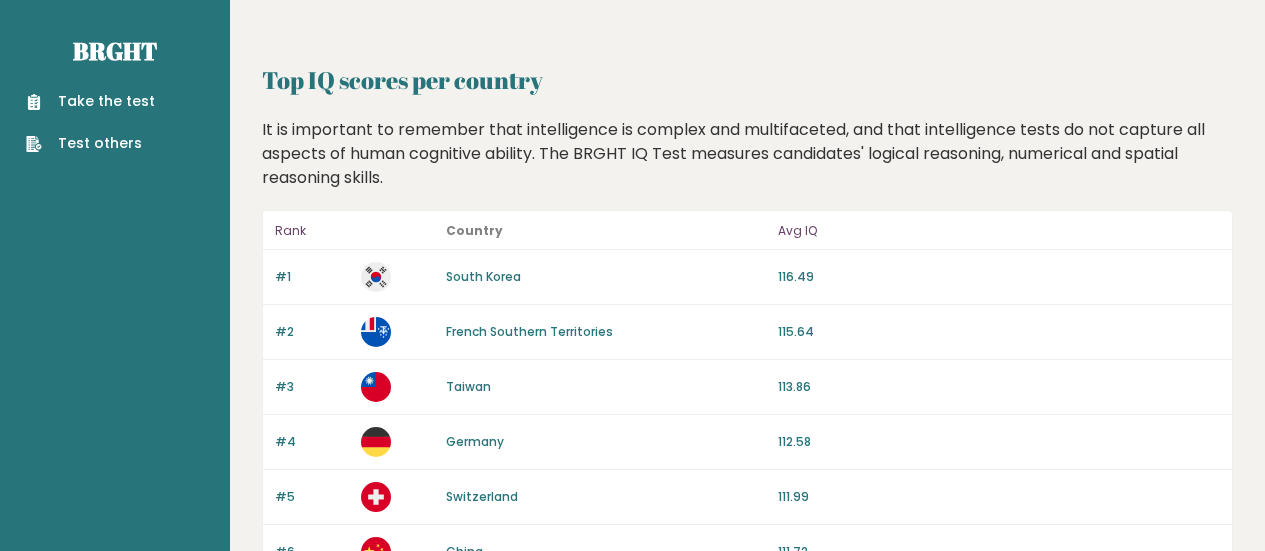 scroll, scrollTop: 0, scrollLeft: 0, axis: both 